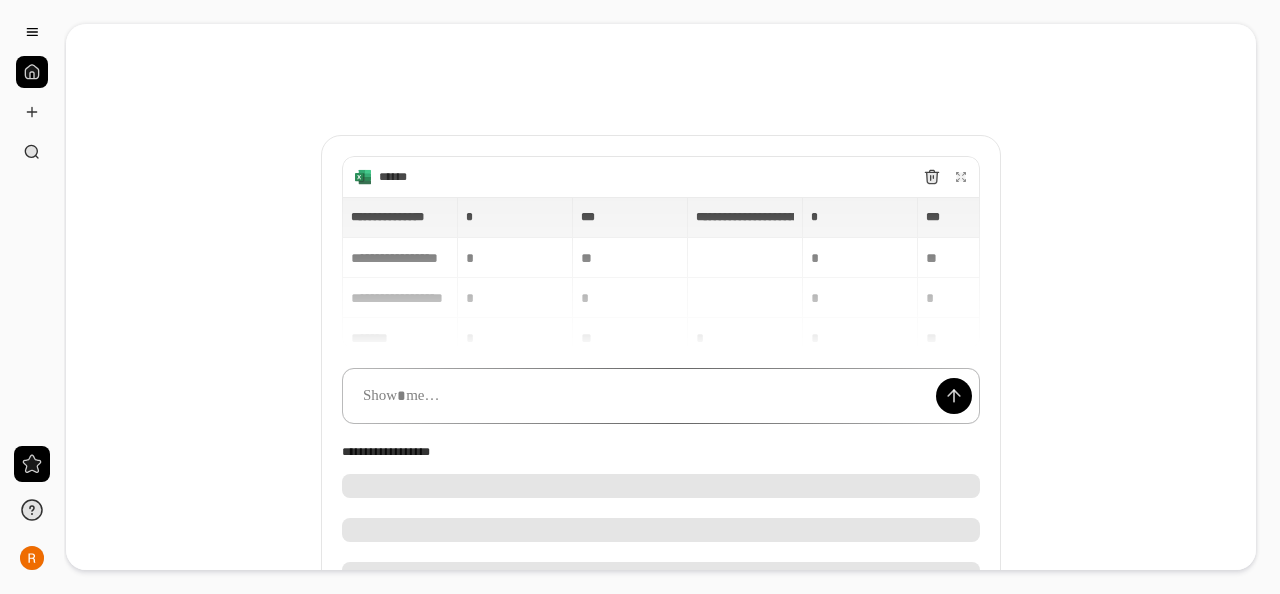 scroll, scrollTop: 0, scrollLeft: 0, axis: both 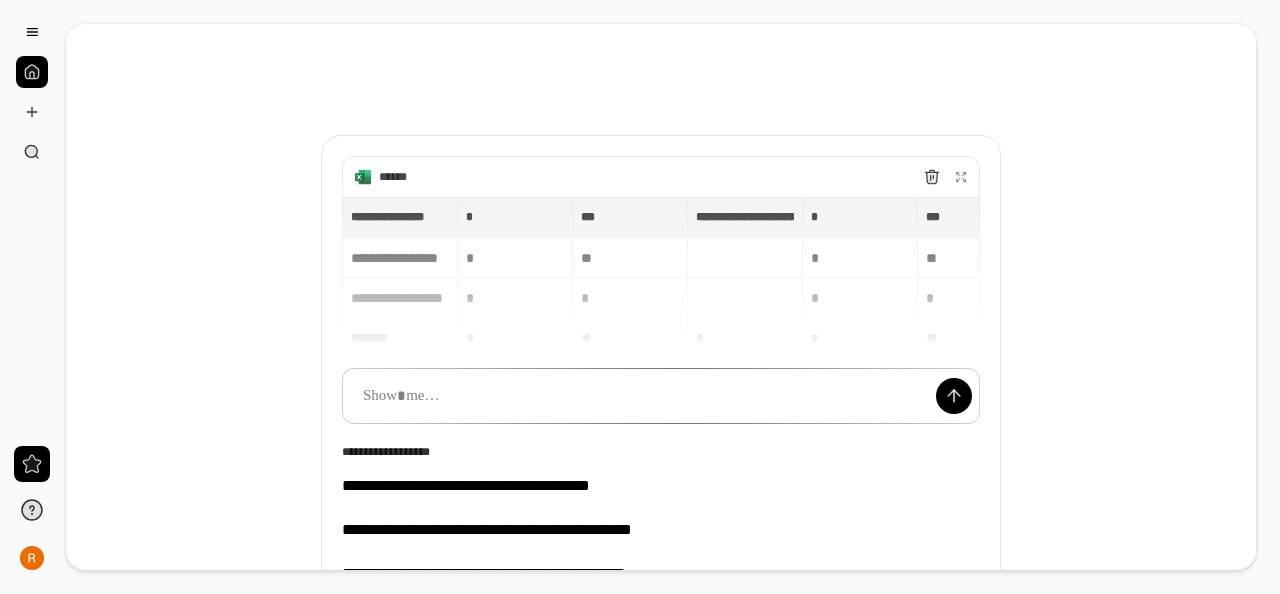 drag, startPoint x: 486, startPoint y: 185, endPoint x: 488, endPoint y: 172, distance: 13.152946 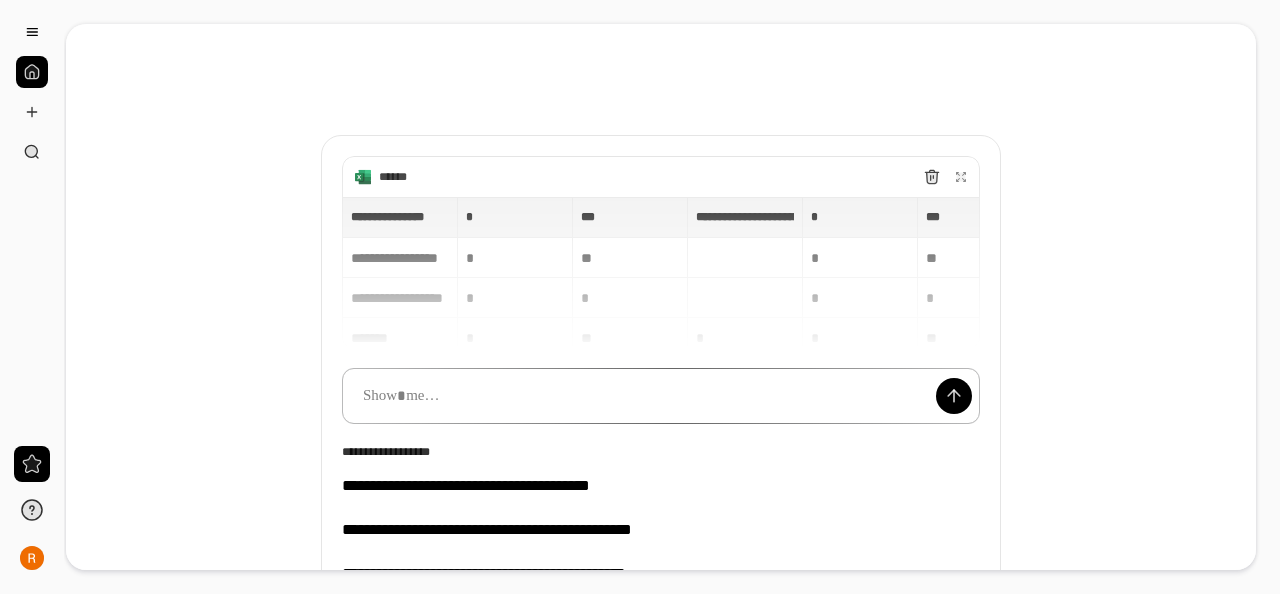 scroll, scrollTop: 15, scrollLeft: 0, axis: vertical 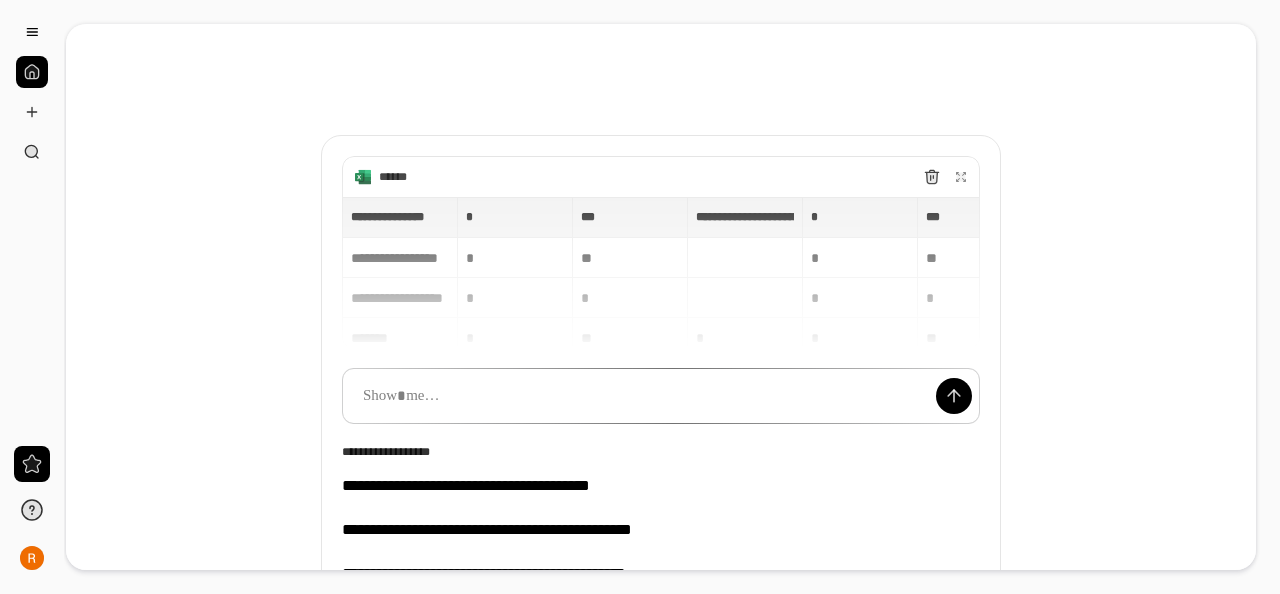 click on "**********" at bounding box center [661, 273] 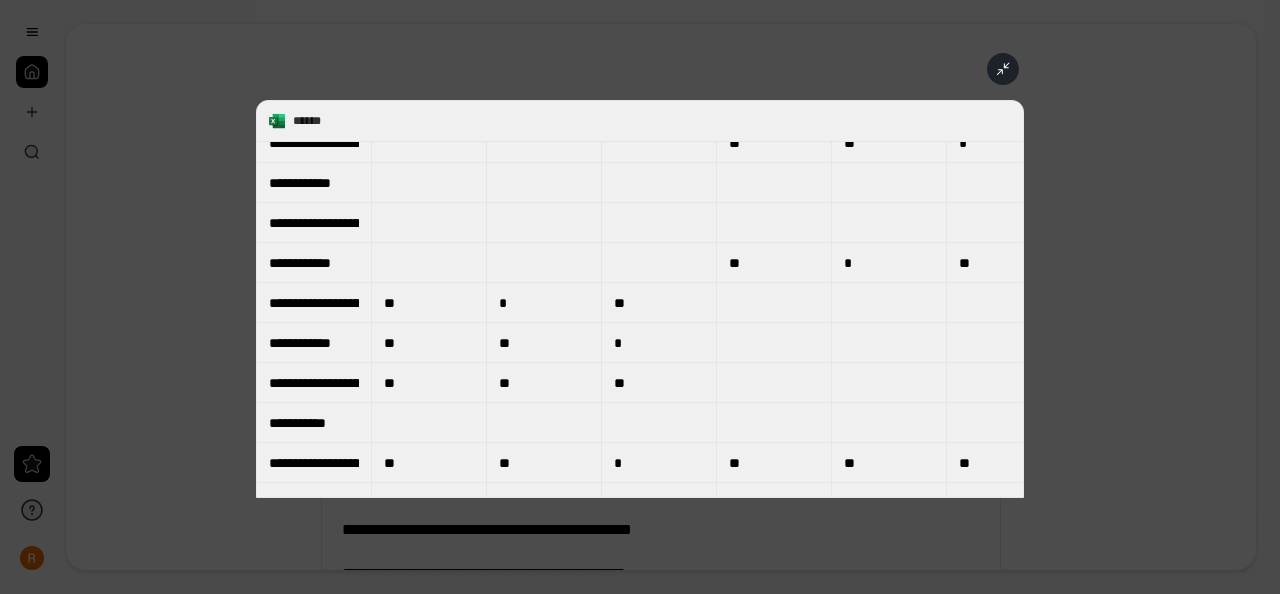 scroll, scrollTop: 2900, scrollLeft: 0, axis: vertical 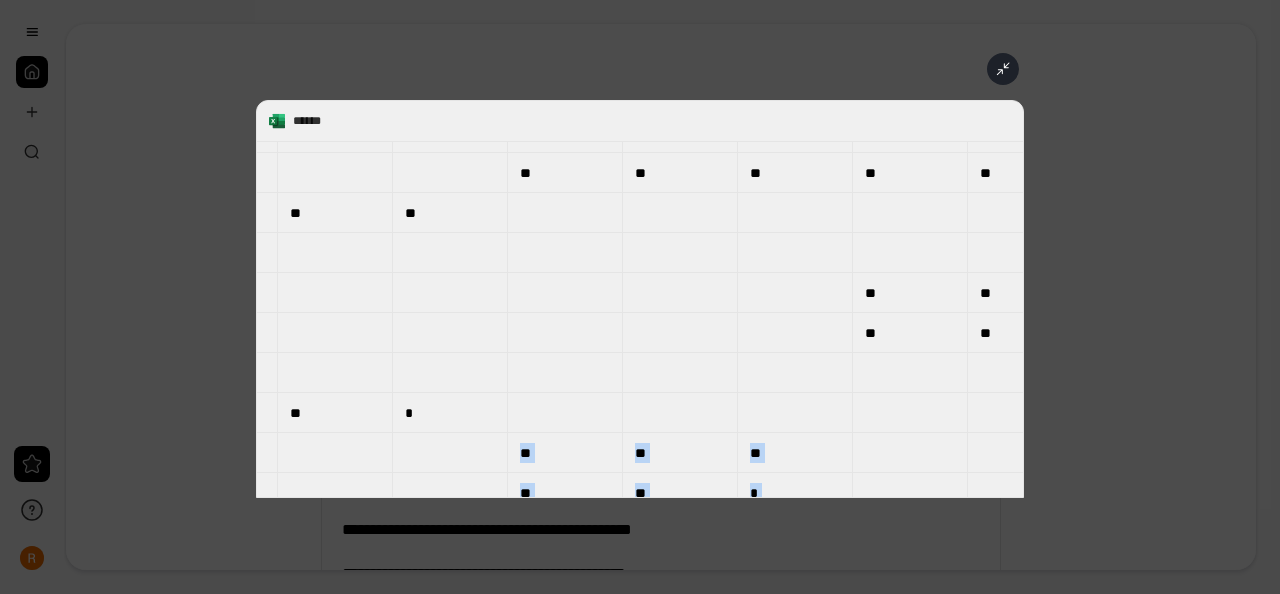 drag, startPoint x: 514, startPoint y: 412, endPoint x: 744, endPoint y: 414, distance: 230.0087 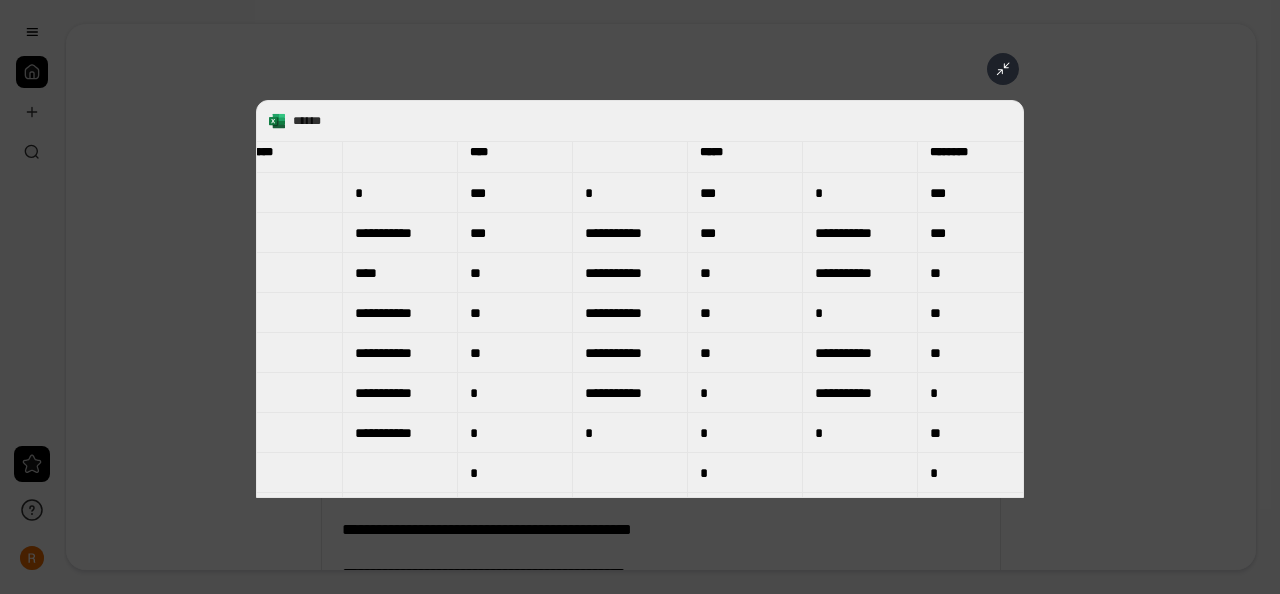 scroll, scrollTop: 0, scrollLeft: 2444, axis: horizontal 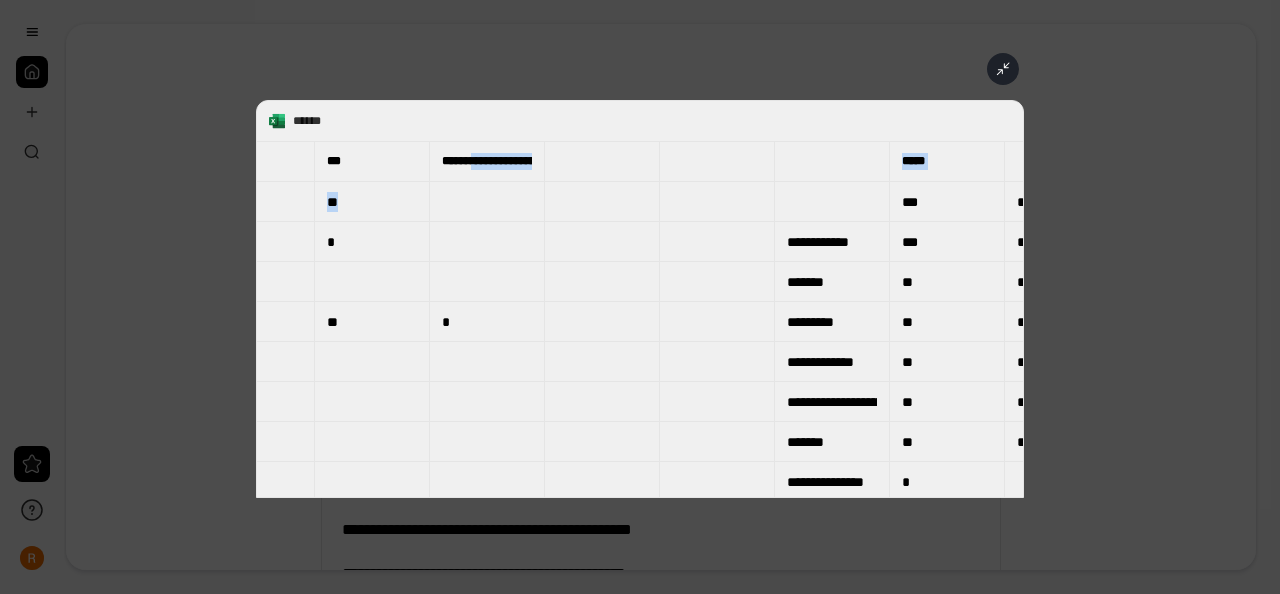 drag, startPoint x: 488, startPoint y: 164, endPoint x: 480, endPoint y: 197, distance: 33.955853 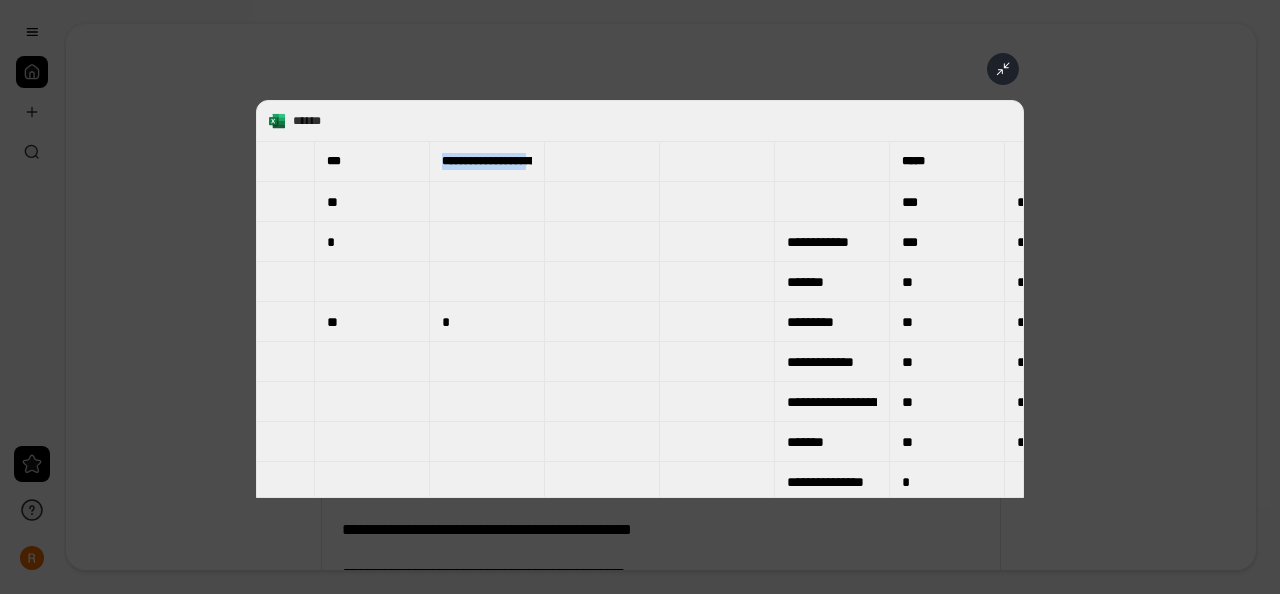 click on "**********" at bounding box center [487, 161] 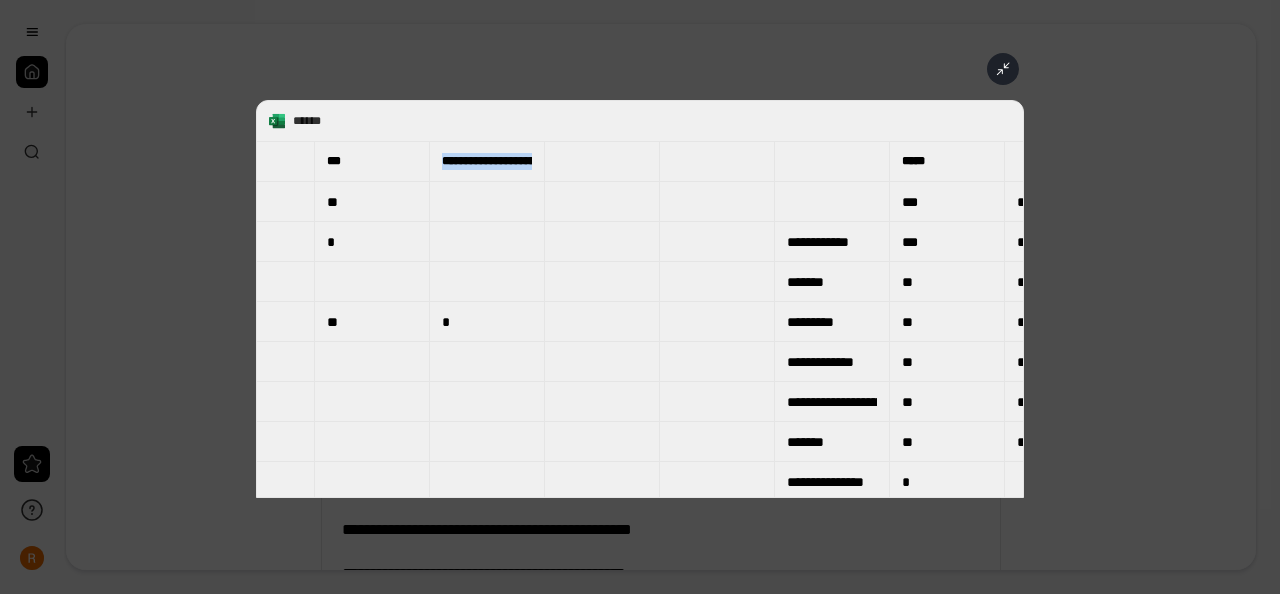 drag, startPoint x: 504, startPoint y: 157, endPoint x: 439, endPoint y: 152, distance: 65.192024 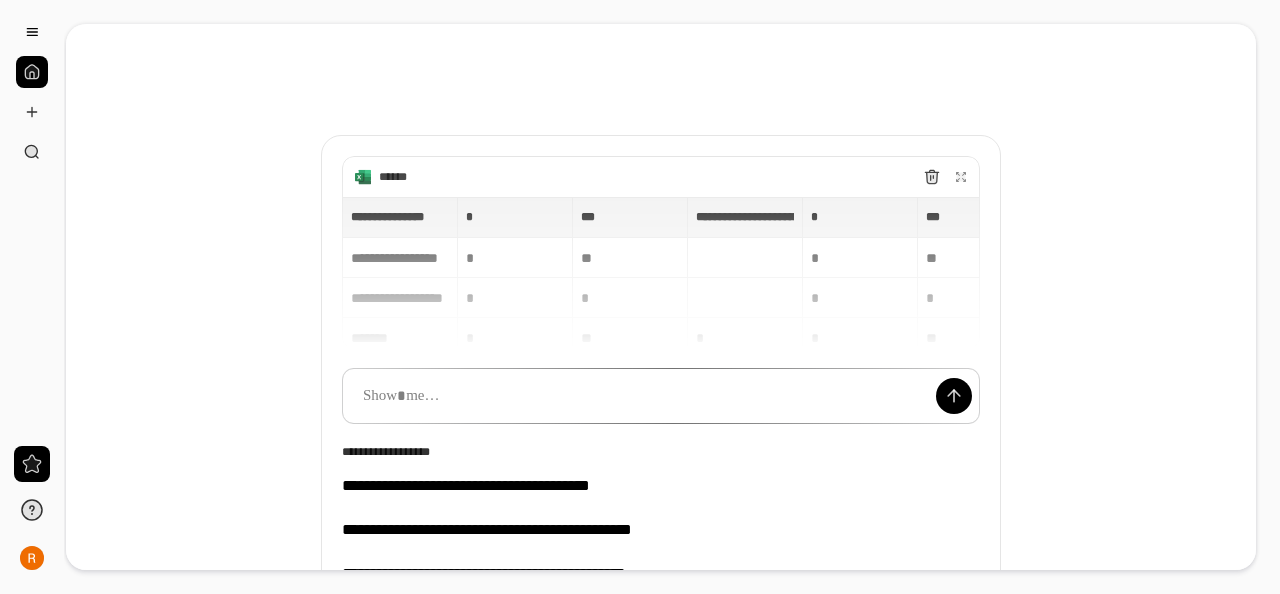 drag, startPoint x: 257, startPoint y: 211, endPoint x: 534, endPoint y: 207, distance: 277.02887 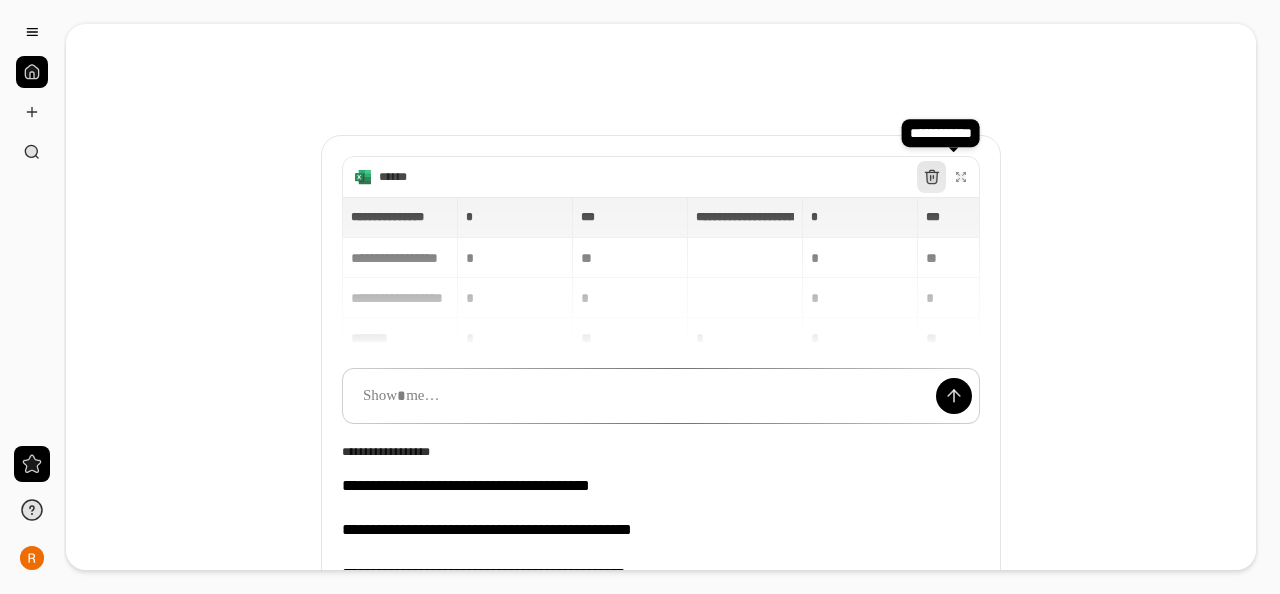 click 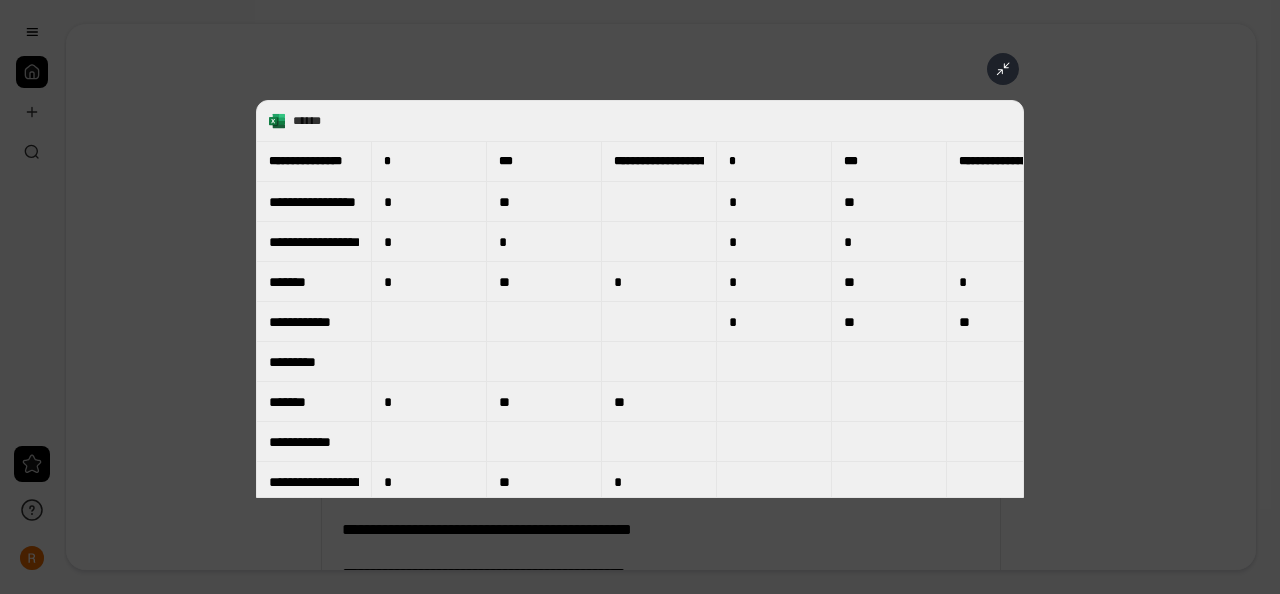 click on "**********" at bounding box center [640, 299] 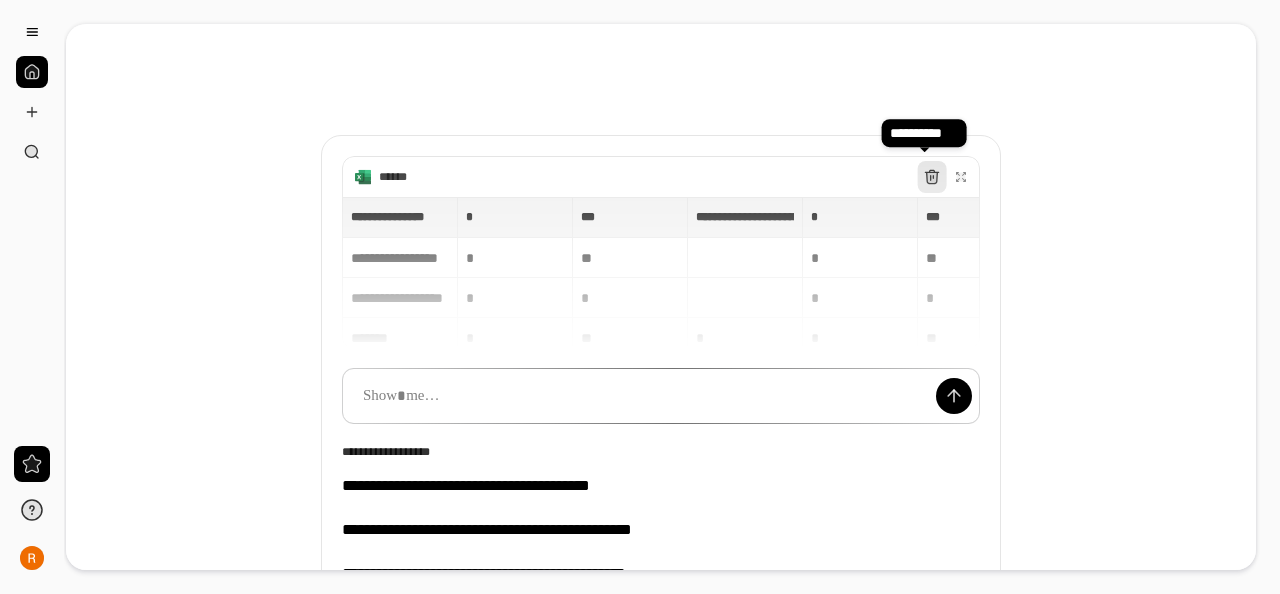 click at bounding box center (931, 177) 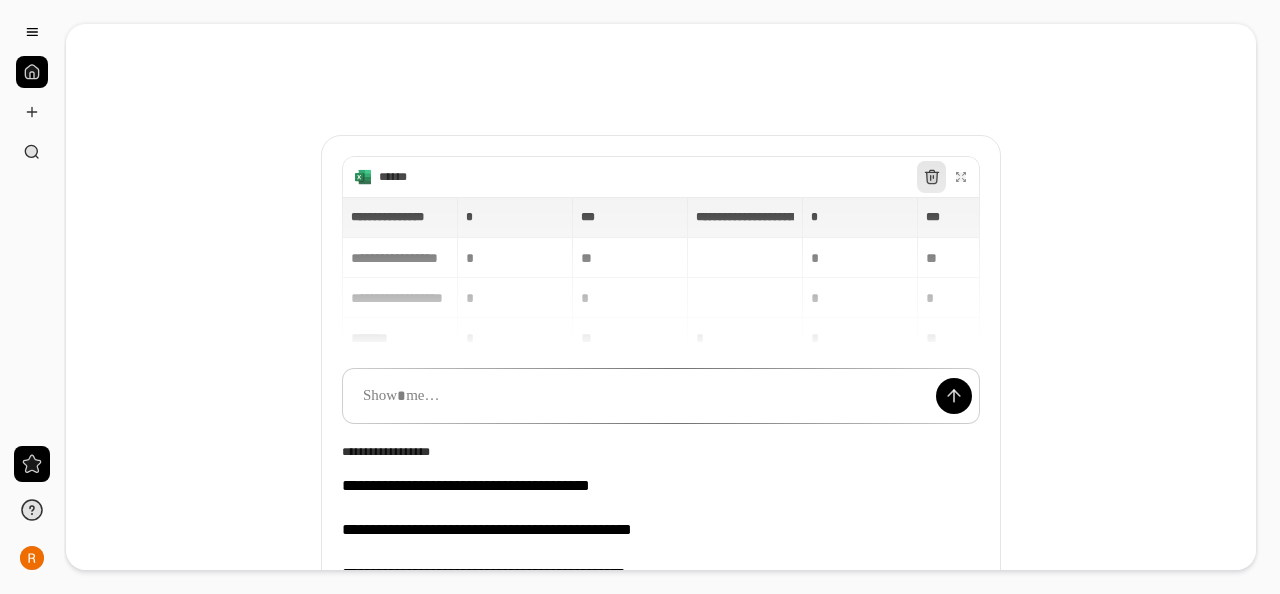 click 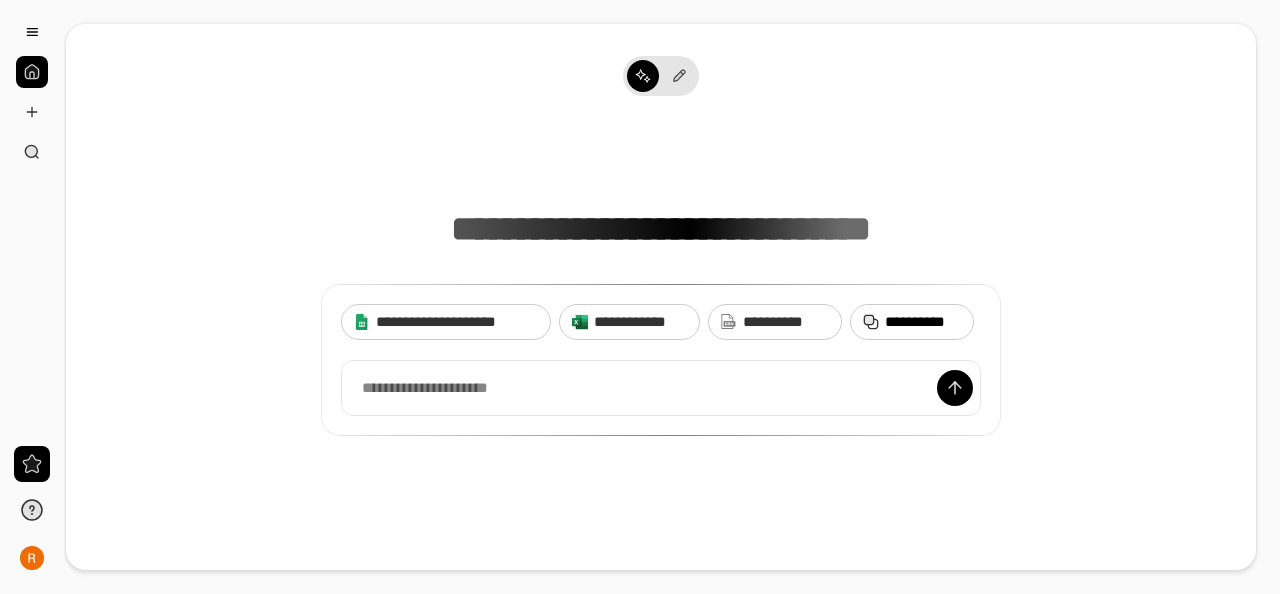 click on "**********" at bounding box center [923, 322] 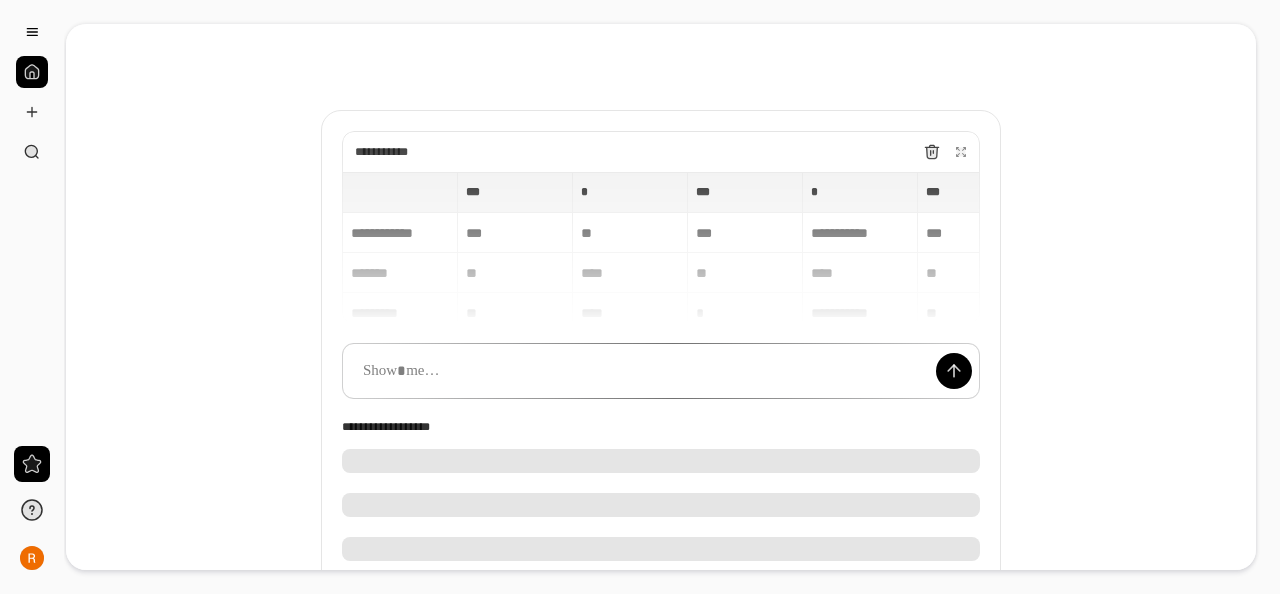 scroll, scrollTop: 100, scrollLeft: 0, axis: vertical 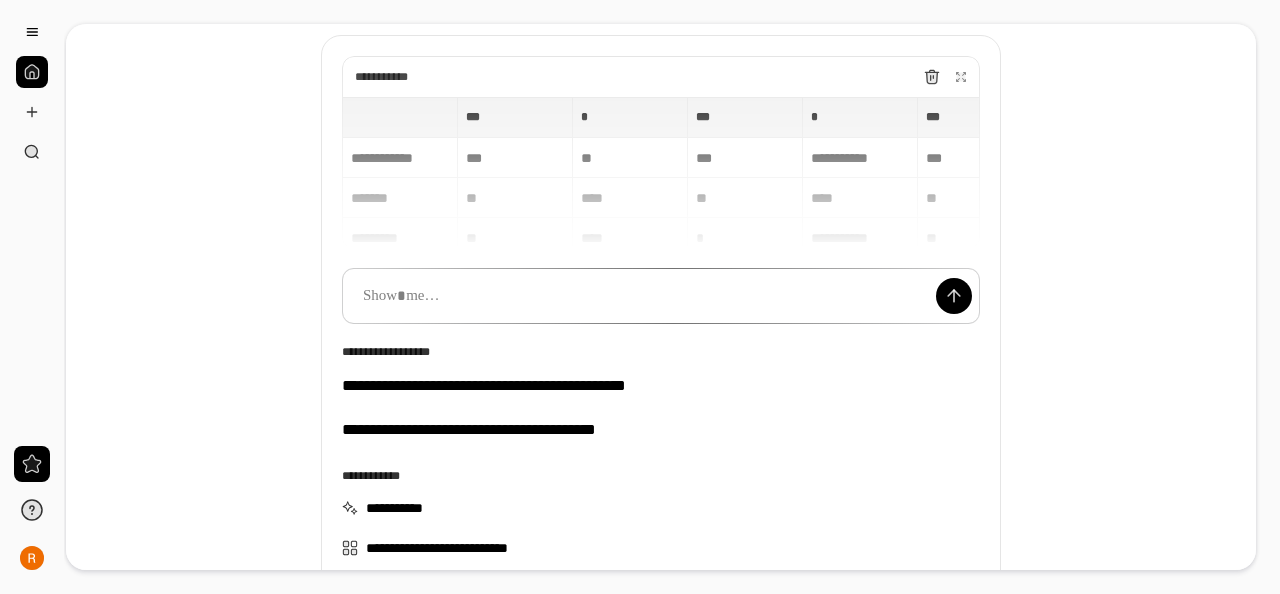 click on "**********" at bounding box center [661, 173] 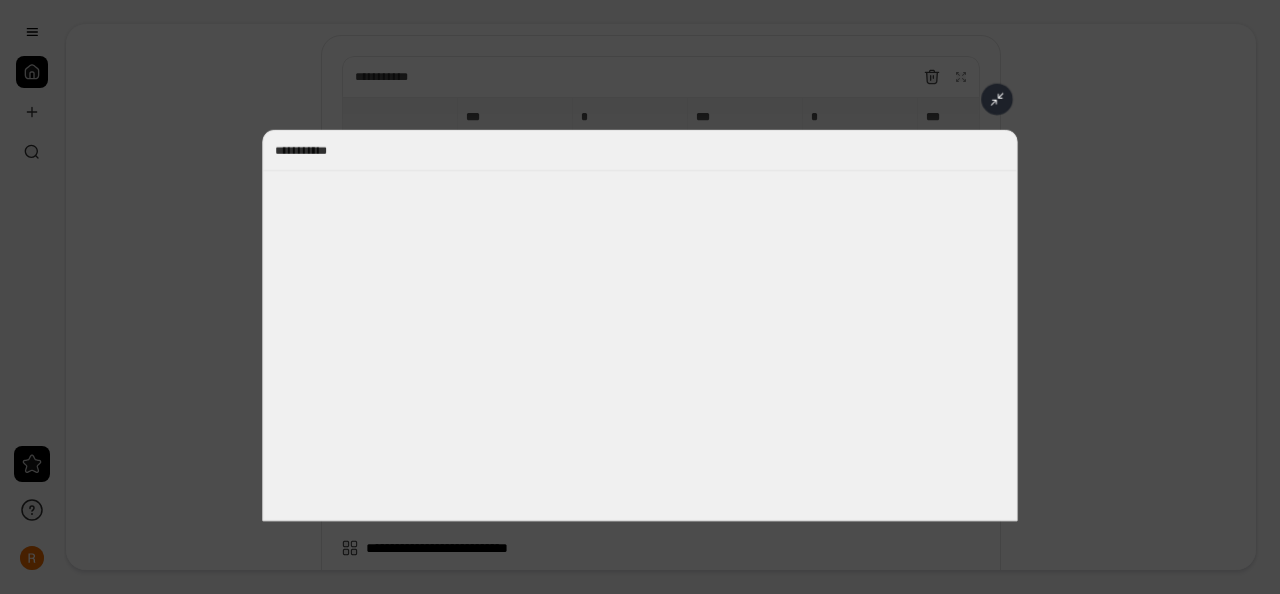 scroll, scrollTop: 0, scrollLeft: 0, axis: both 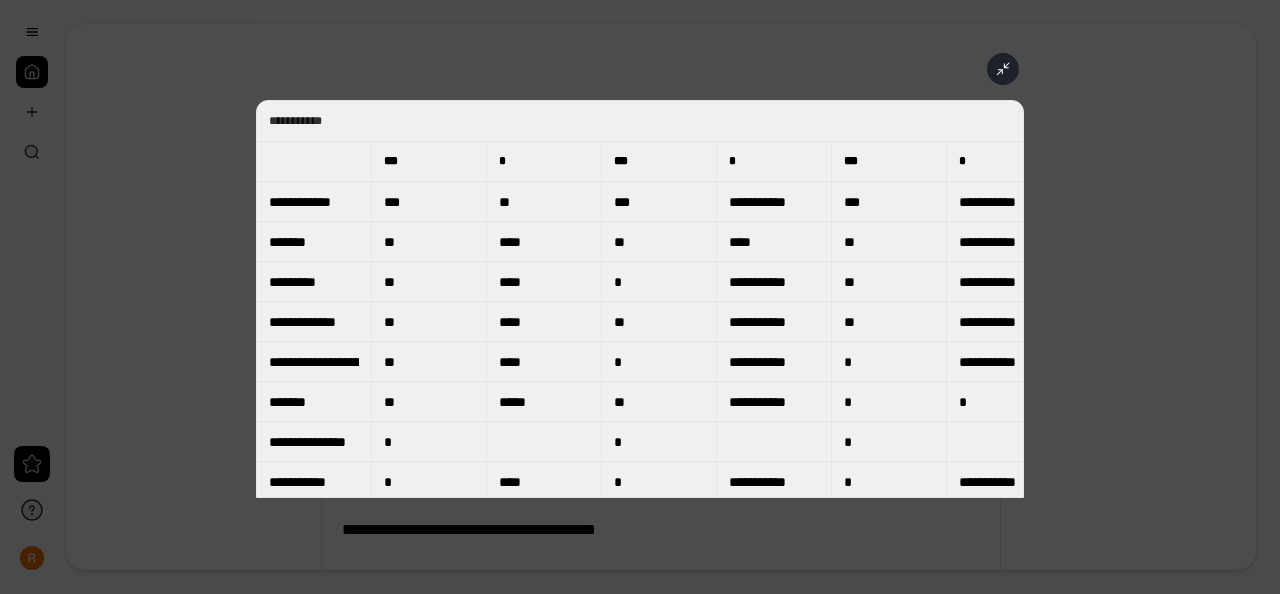 click 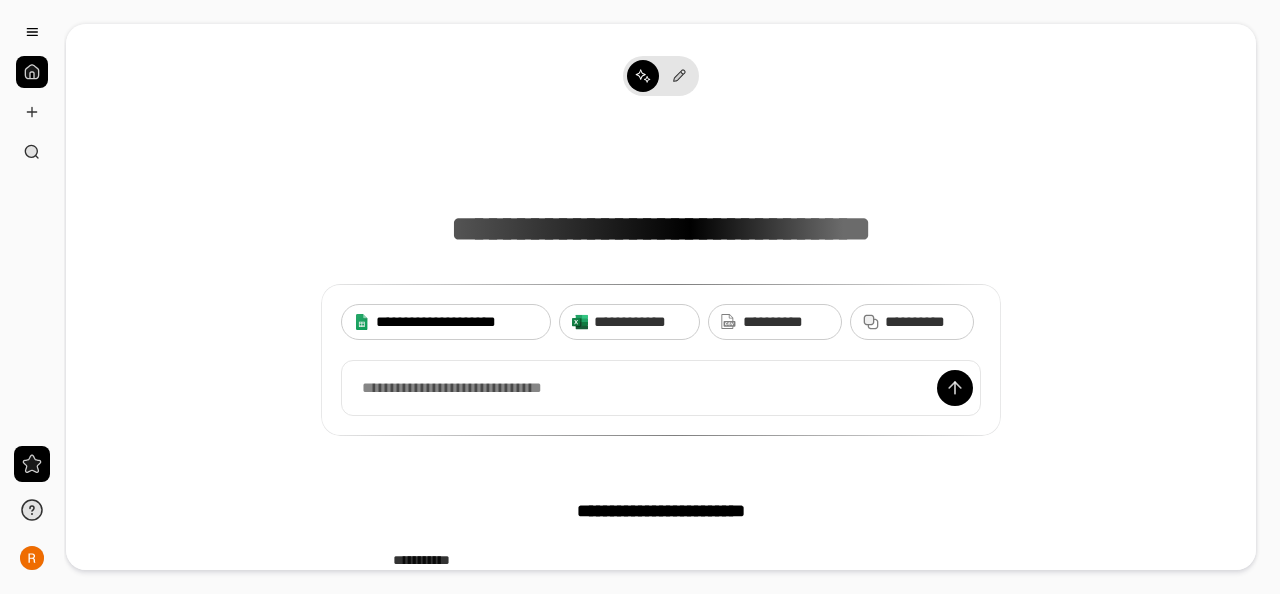 click on "**********" at bounding box center (457, 322) 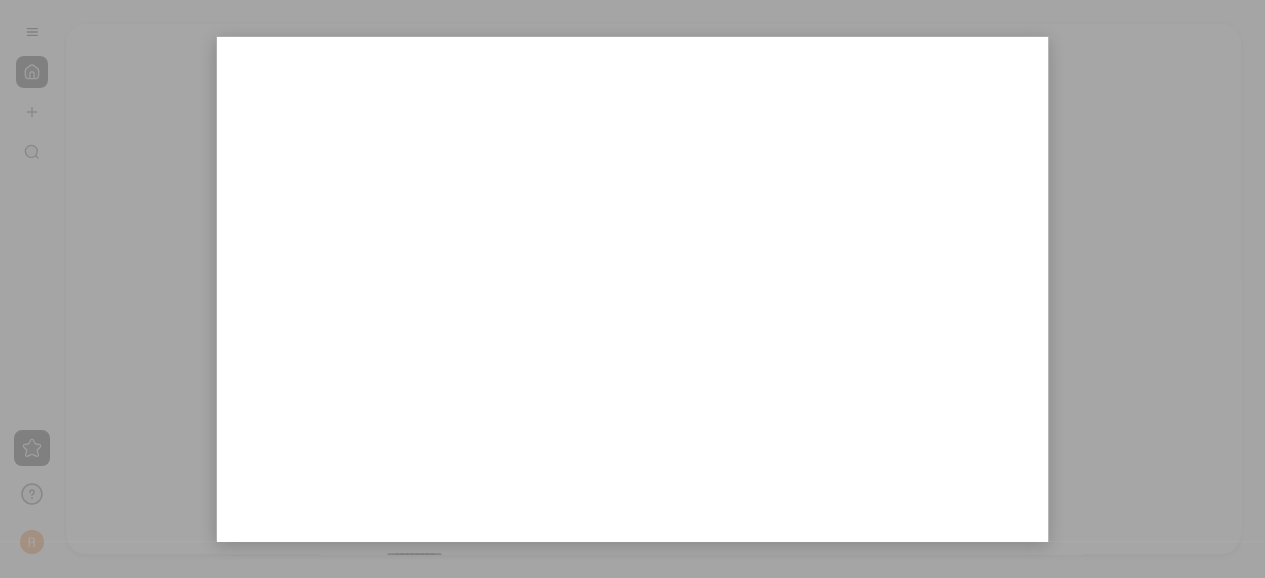 scroll, scrollTop: 0, scrollLeft: 0, axis: both 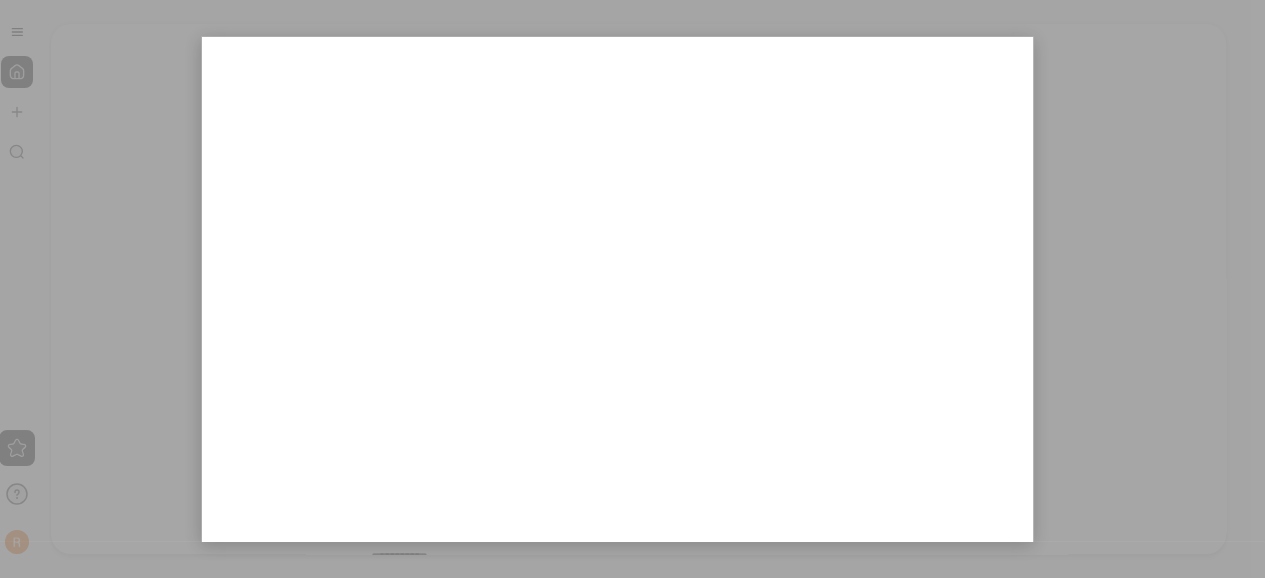 drag, startPoint x: 1264, startPoint y: 215, endPoint x: 1268, endPoint y: 265, distance: 50.159744 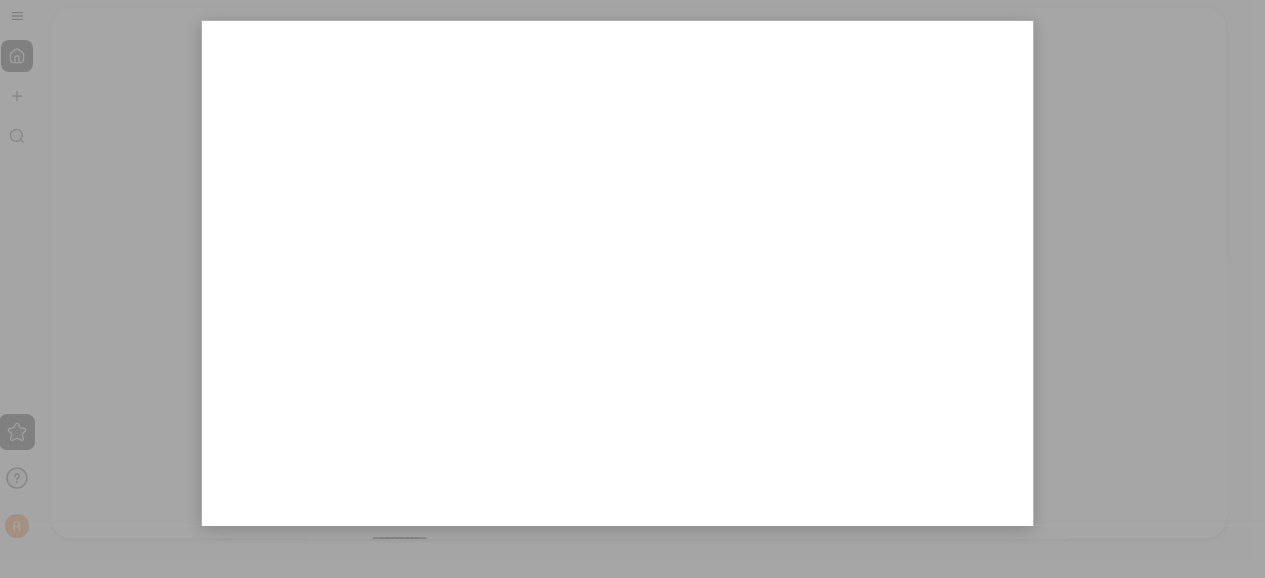 click at bounding box center [625, 281] 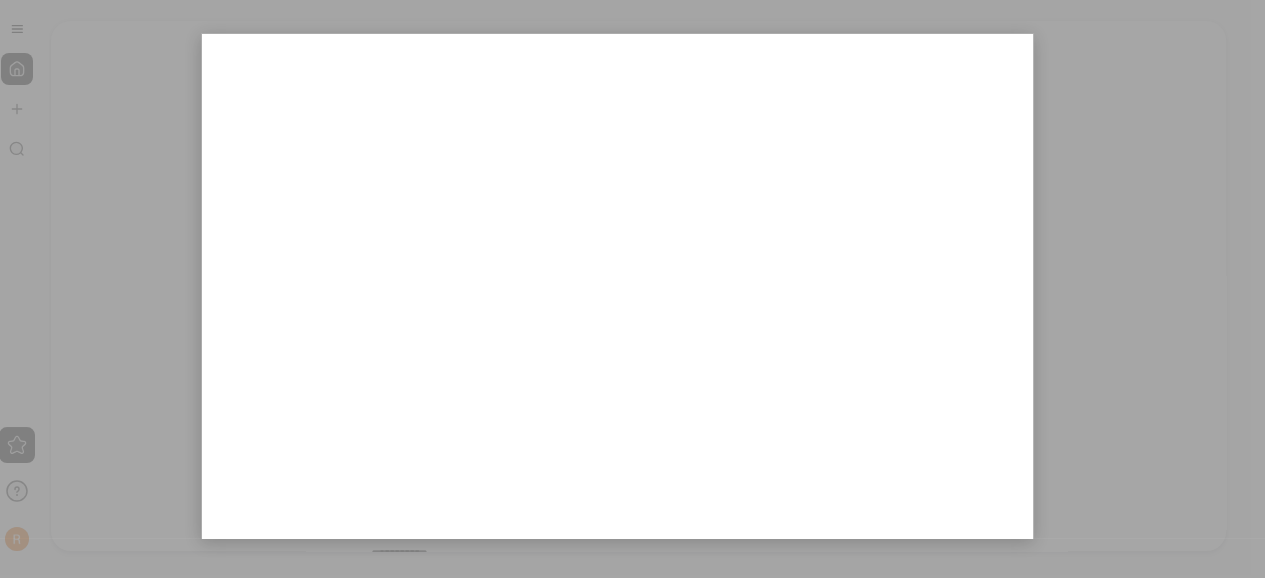 scroll, scrollTop: 0, scrollLeft: 15, axis: horizontal 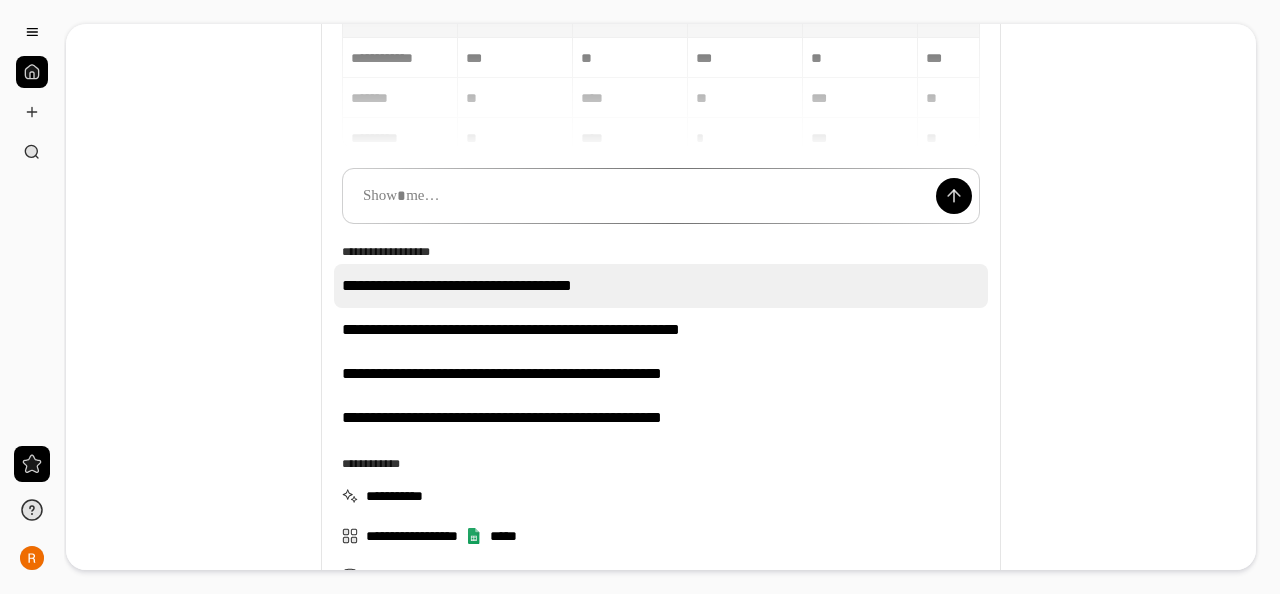 drag, startPoint x: 293, startPoint y: 265, endPoint x: 722, endPoint y: 300, distance: 430.42538 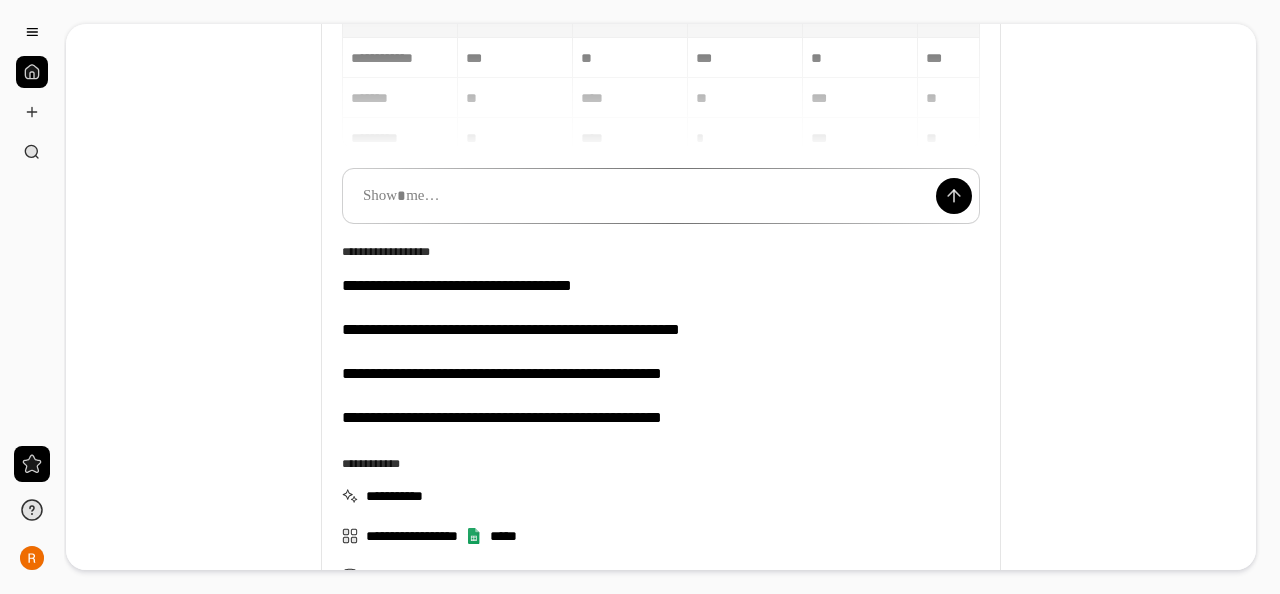 scroll, scrollTop: 15, scrollLeft: 0, axis: vertical 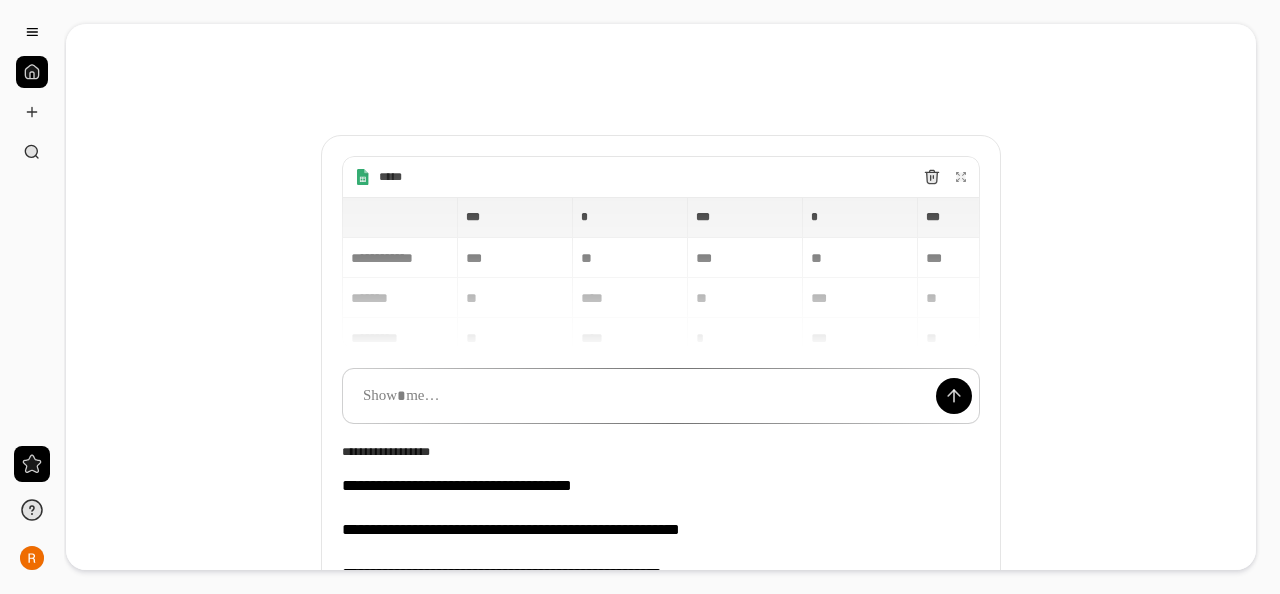 click on "**********" at bounding box center (661, 273) 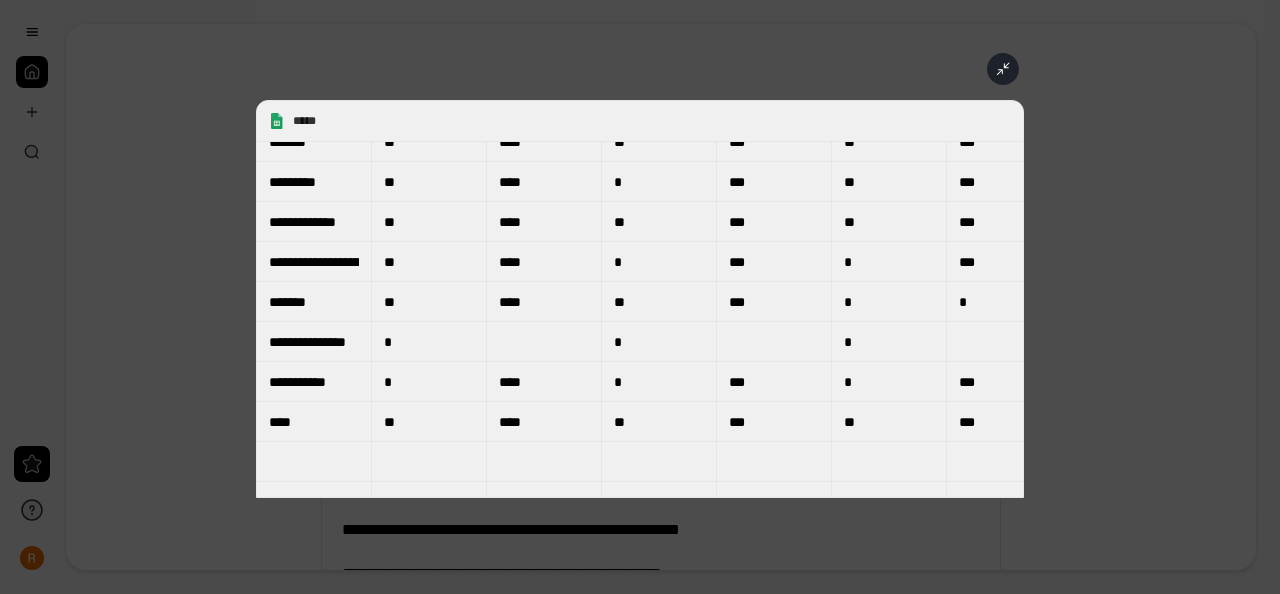 scroll, scrollTop: 0, scrollLeft: 0, axis: both 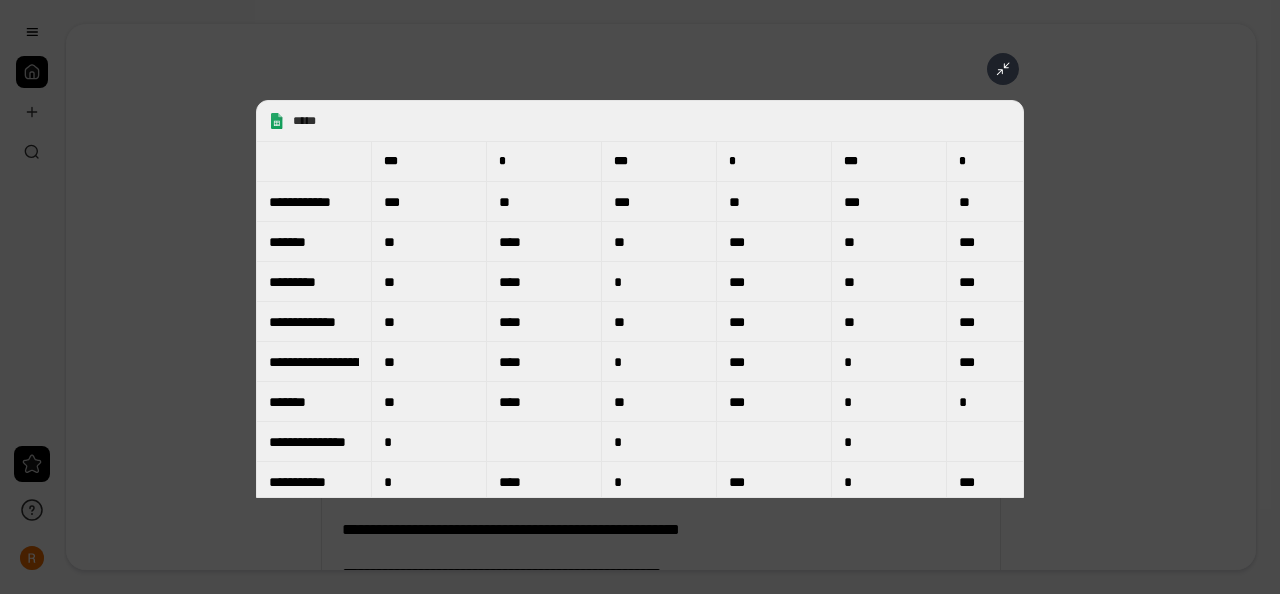 click on "**********" at bounding box center [640, 299] 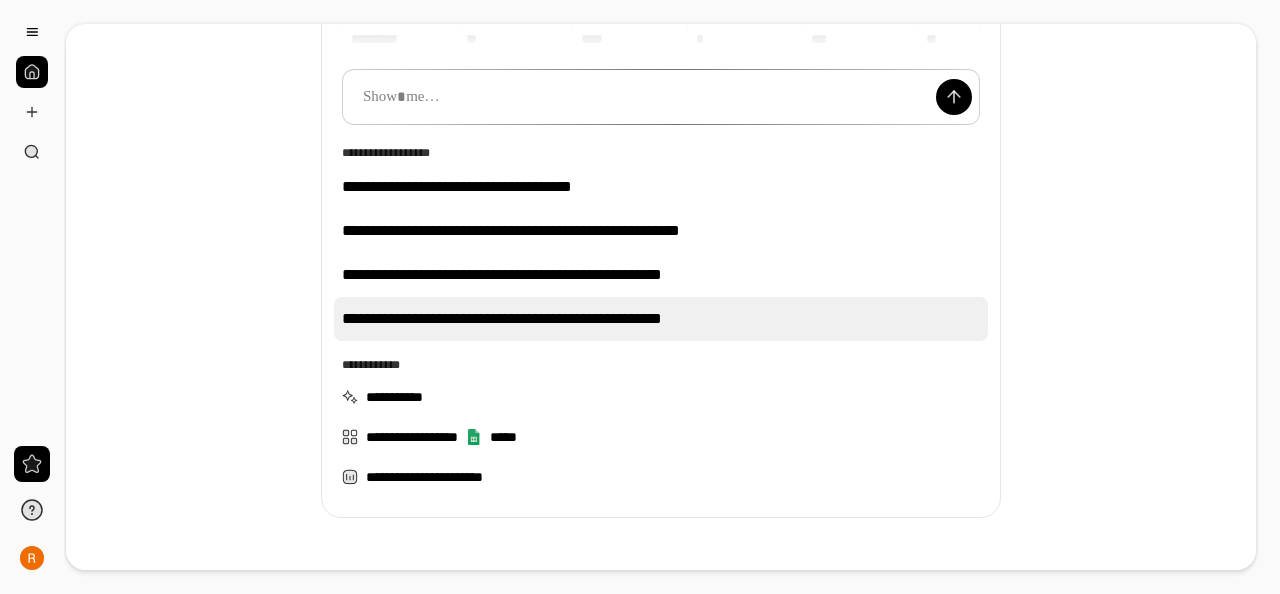 scroll, scrollTop: 300, scrollLeft: 0, axis: vertical 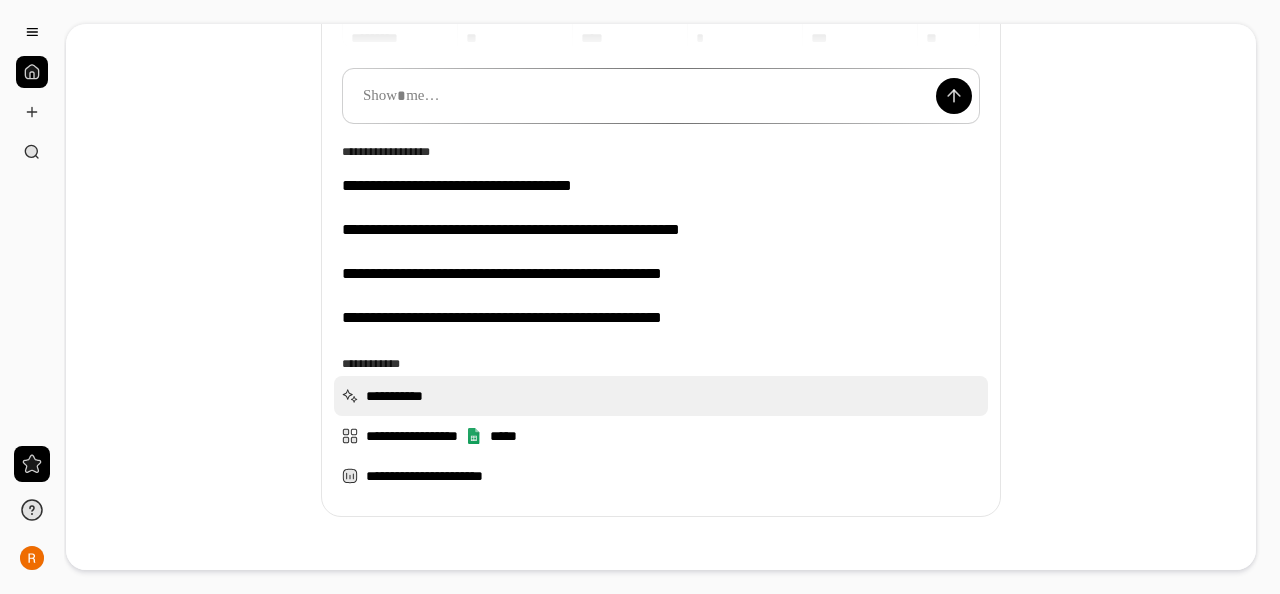 click on "**********" at bounding box center [661, 396] 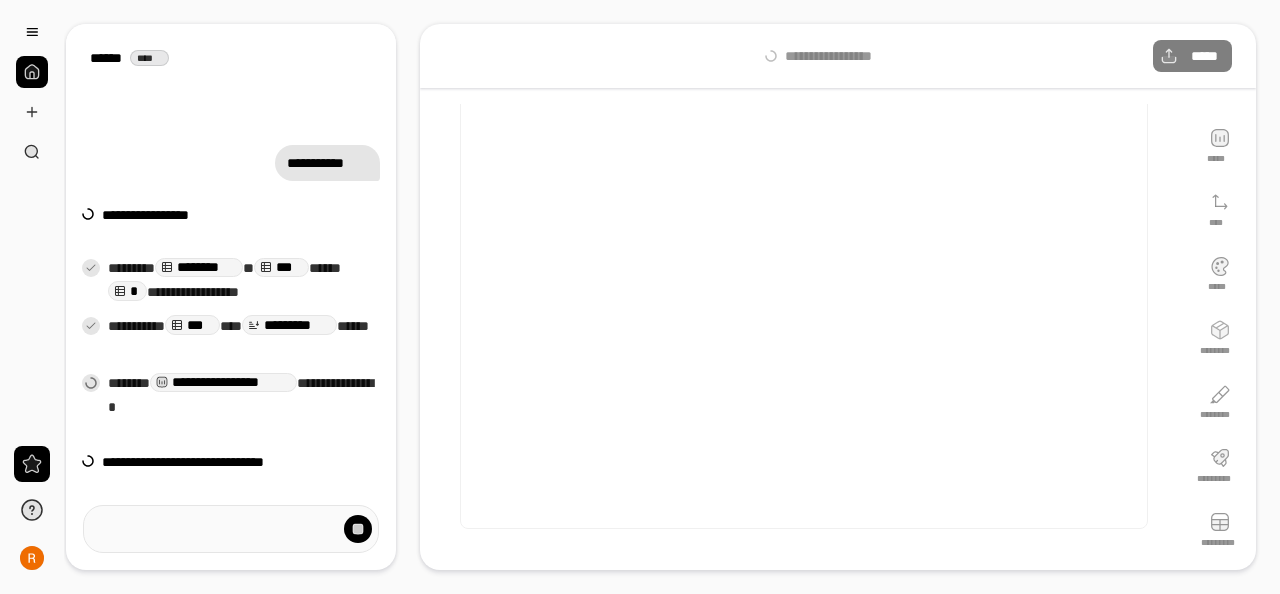 scroll, scrollTop: 0, scrollLeft: 0, axis: both 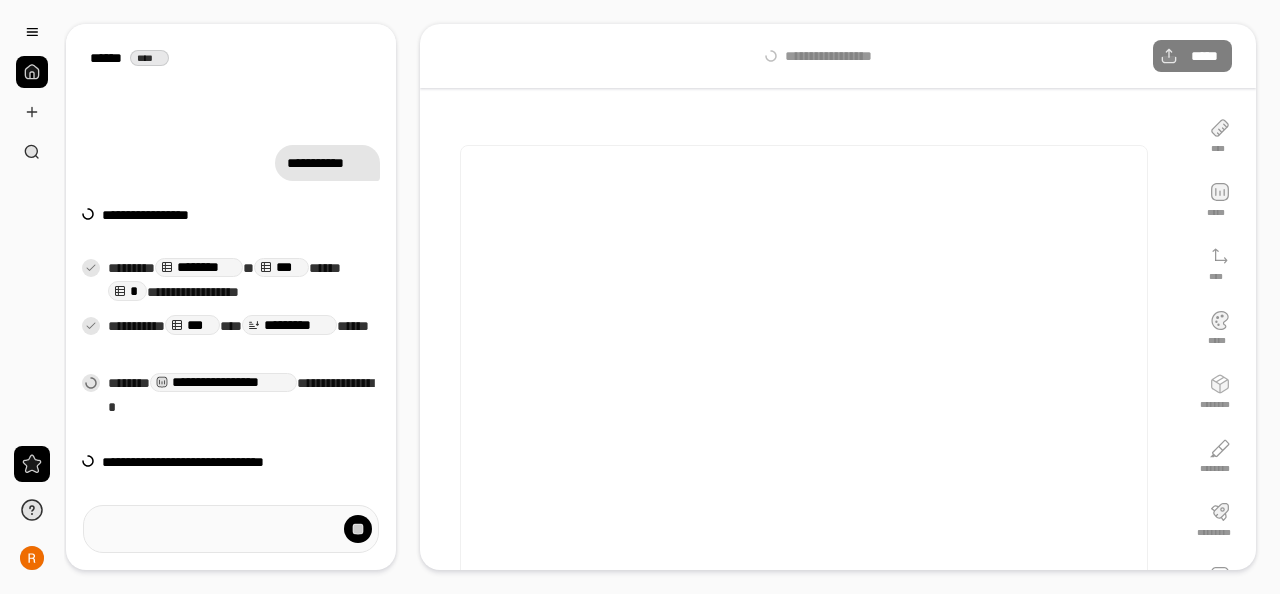 drag, startPoint x: 752, startPoint y: 165, endPoint x: 720, endPoint y: 32, distance: 136.79547 